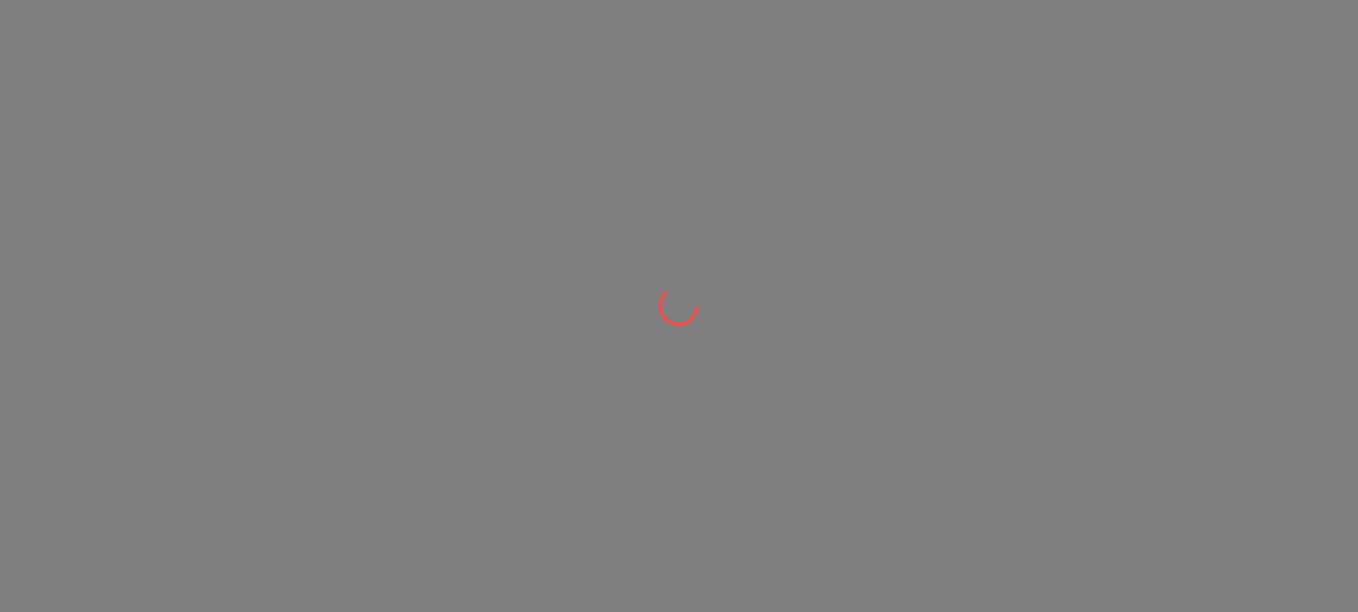 scroll, scrollTop: 0, scrollLeft: 0, axis: both 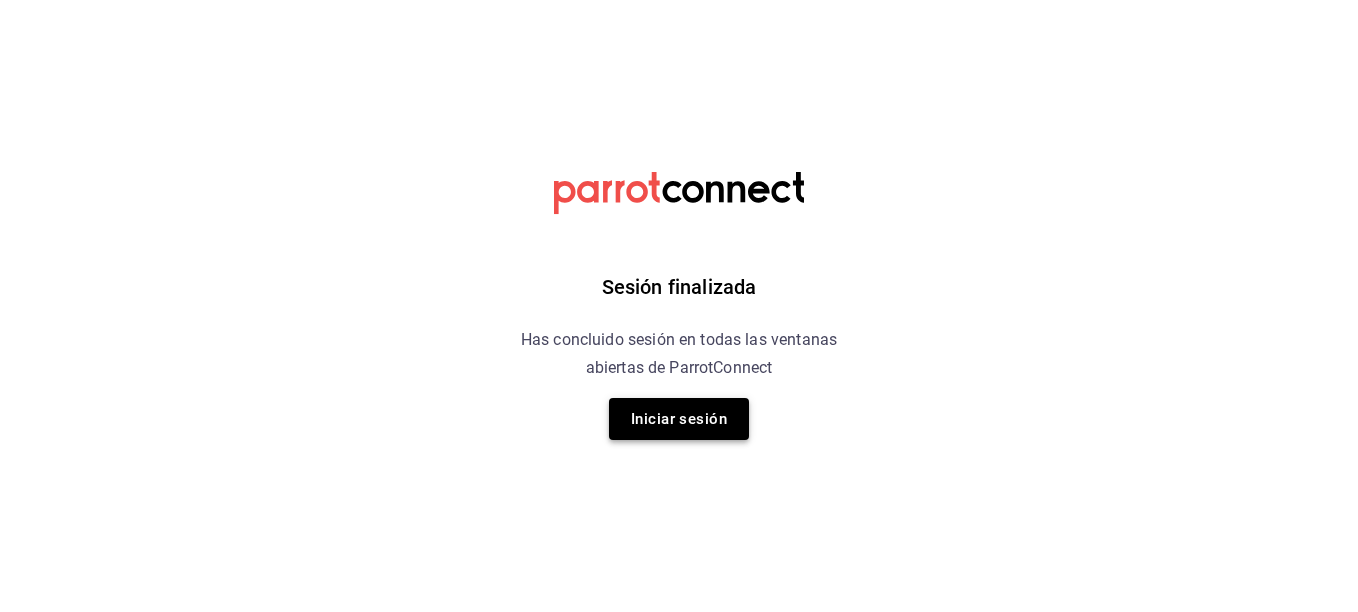 click on "Iniciar sesión" at bounding box center [679, 419] 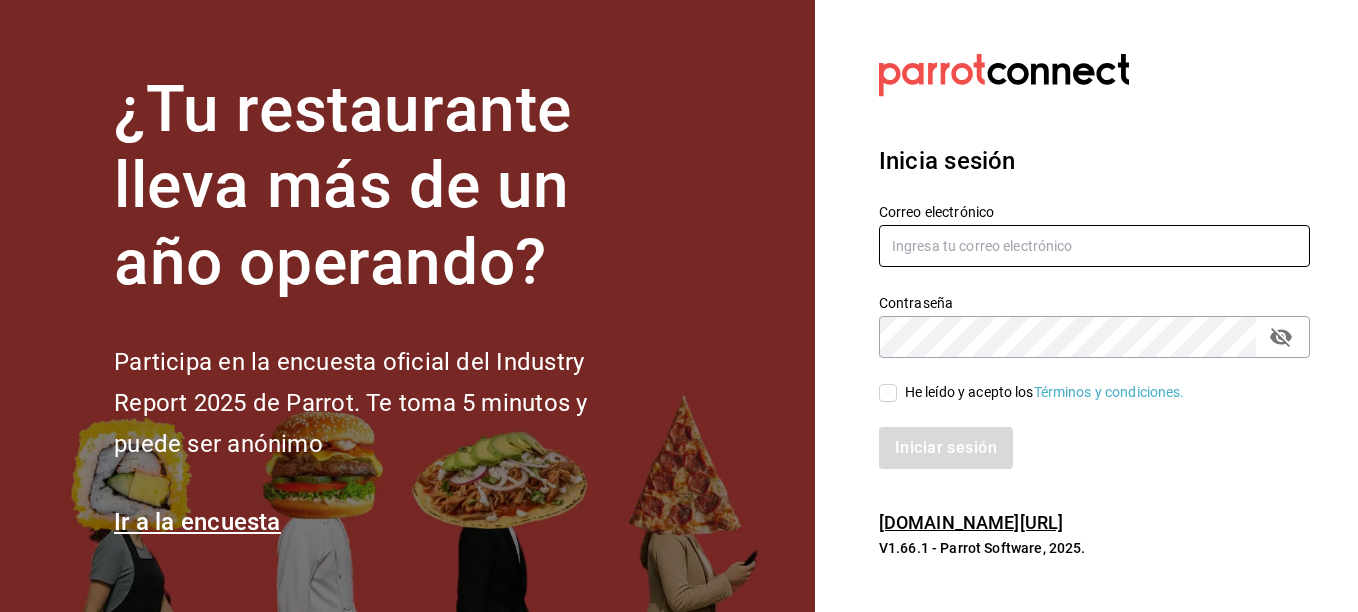 type on "[PERSON_NAME][EMAIL_ADDRESS][PERSON_NAME][DOMAIN_NAME]" 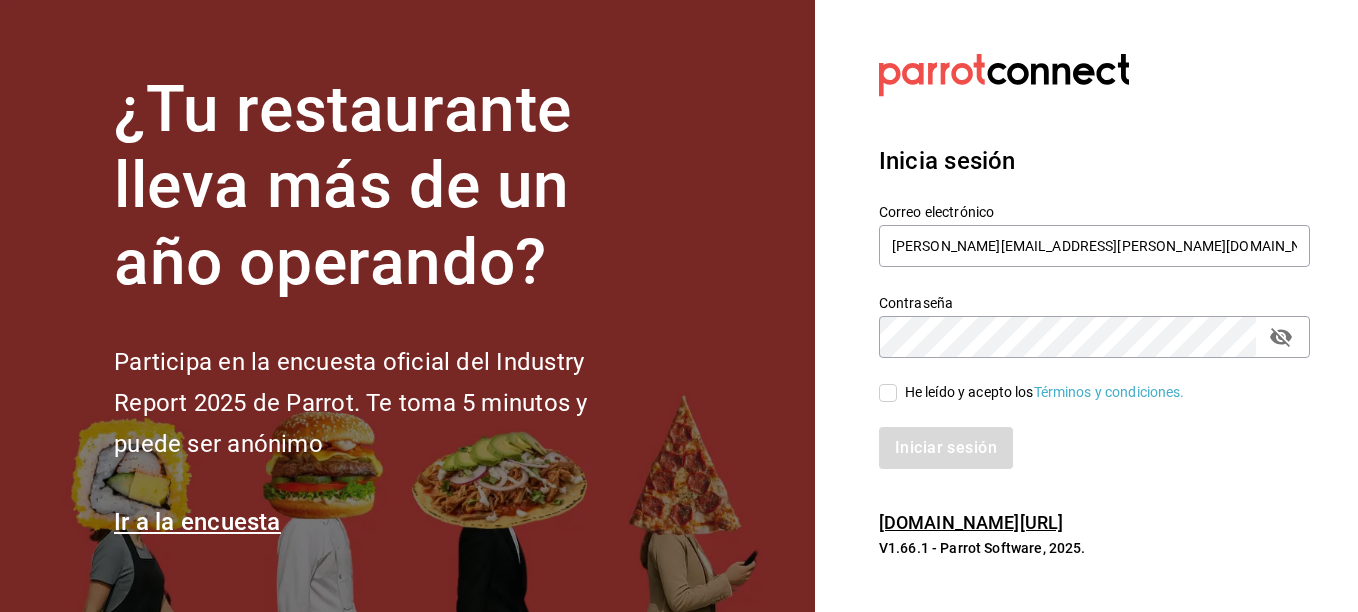 click on "He leído y acepto los  Términos y condiciones." at bounding box center (1045, 392) 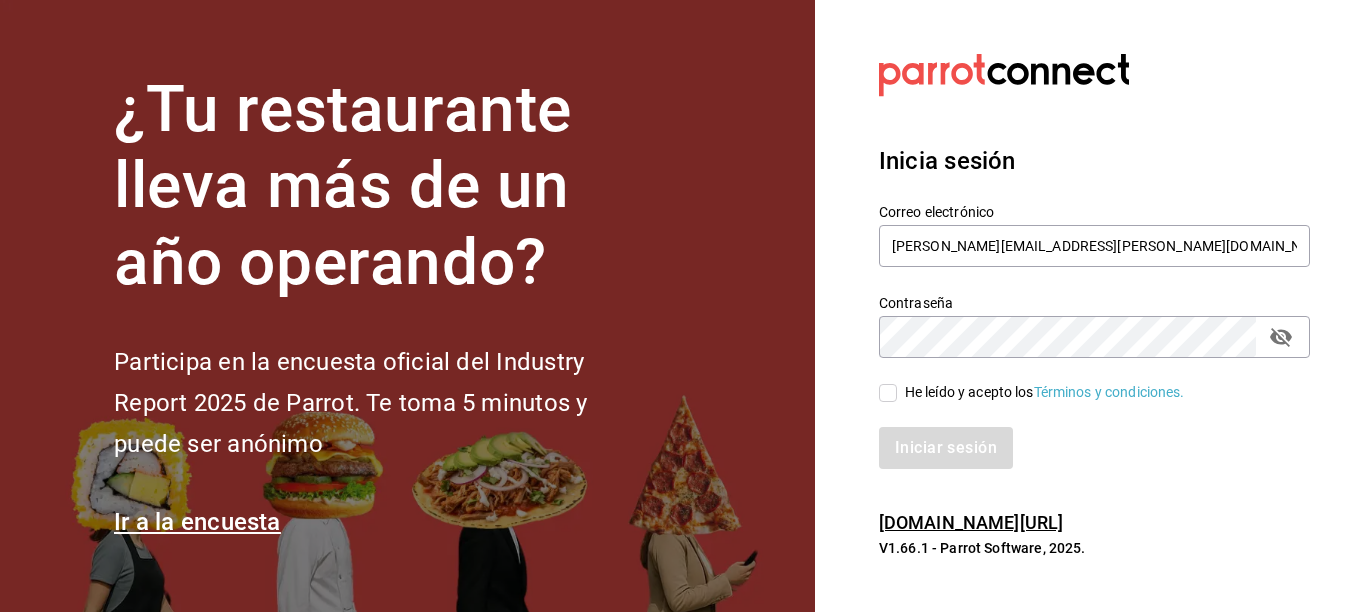 checkbox on "true" 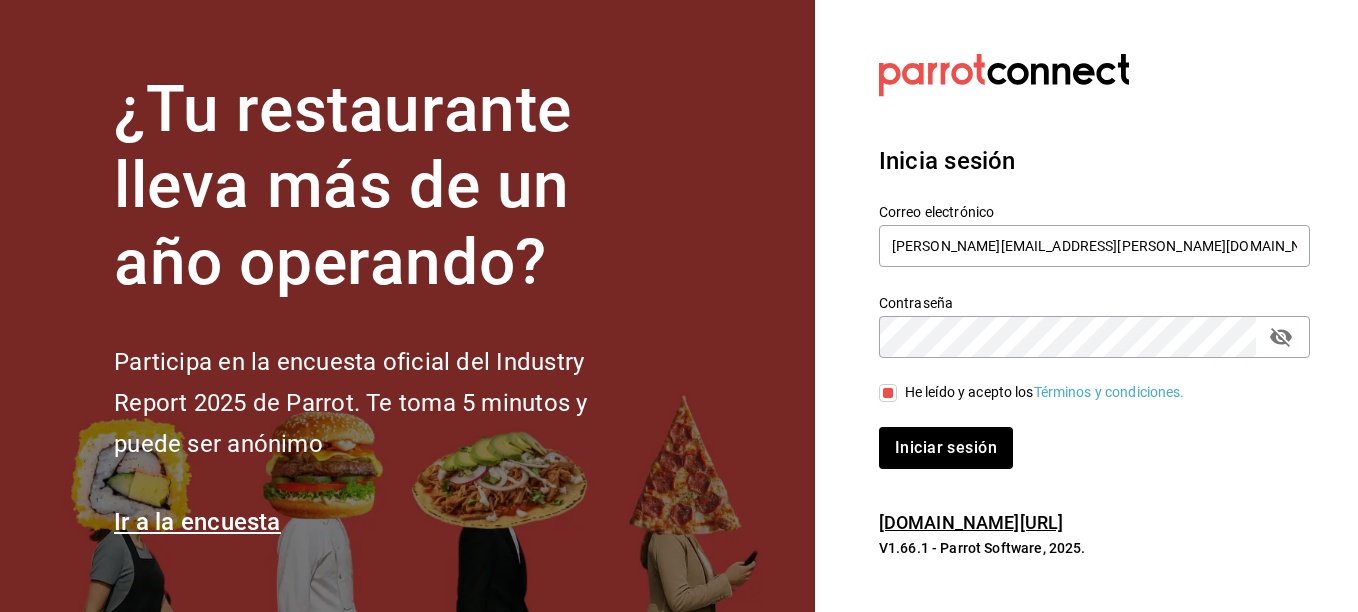 click on "Iniciar sesión" at bounding box center [1082, 436] 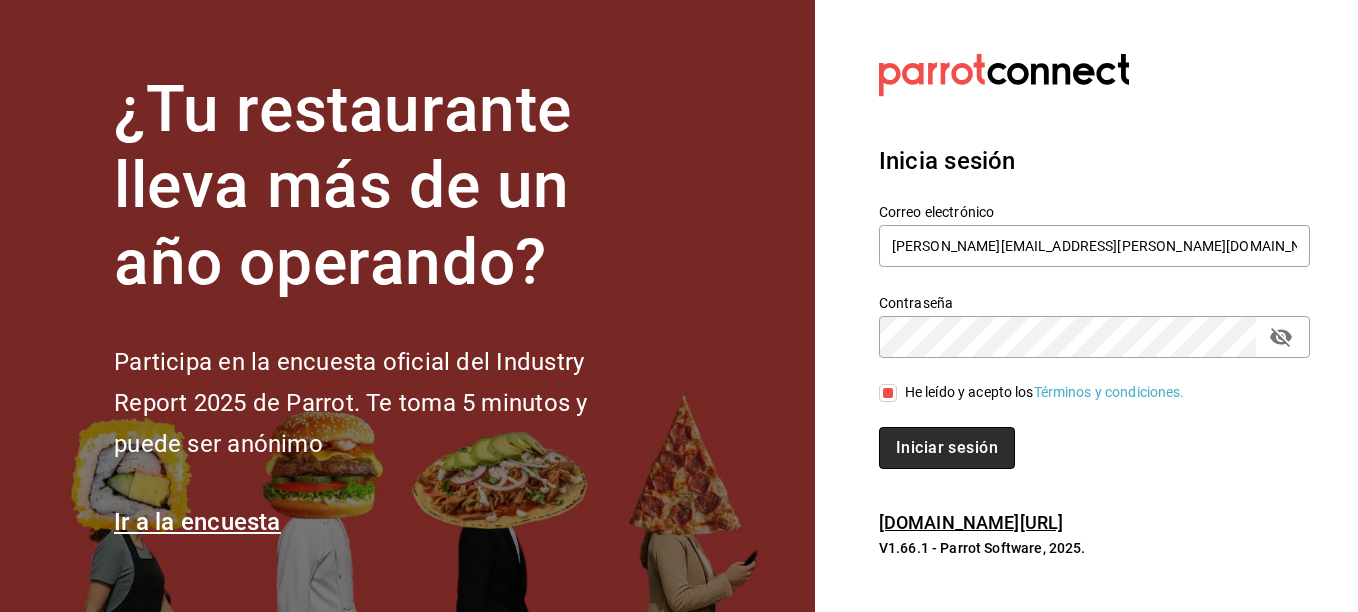 click on "Iniciar sesión" at bounding box center [947, 448] 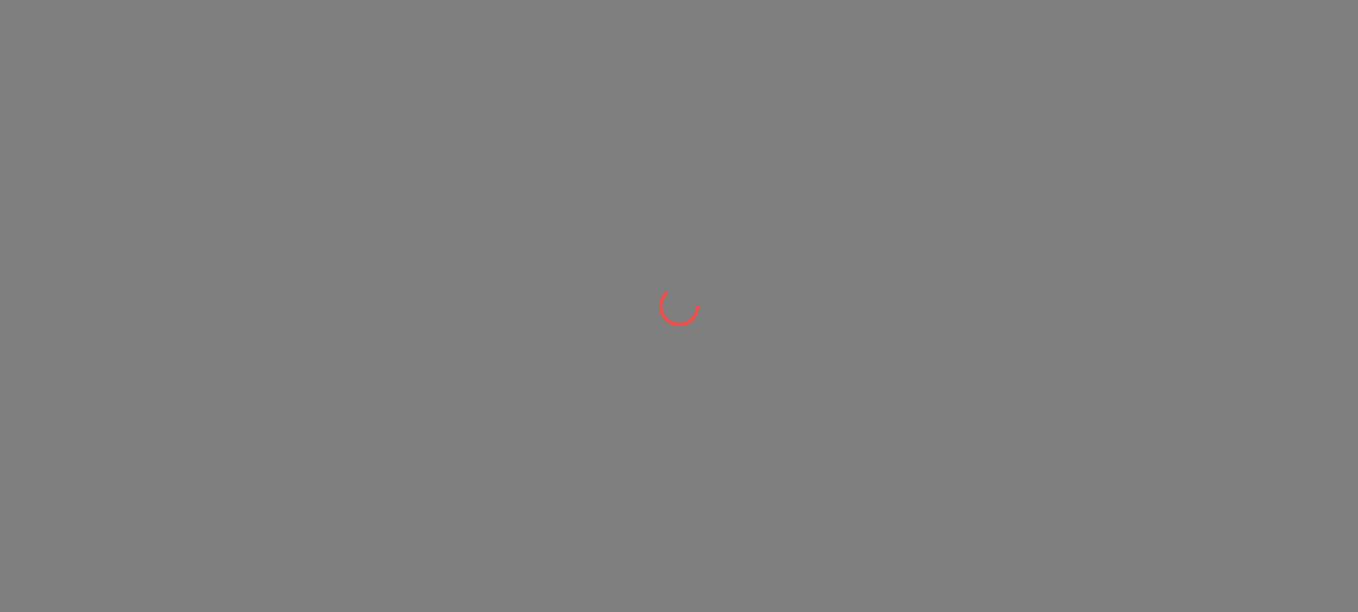 scroll, scrollTop: 0, scrollLeft: 0, axis: both 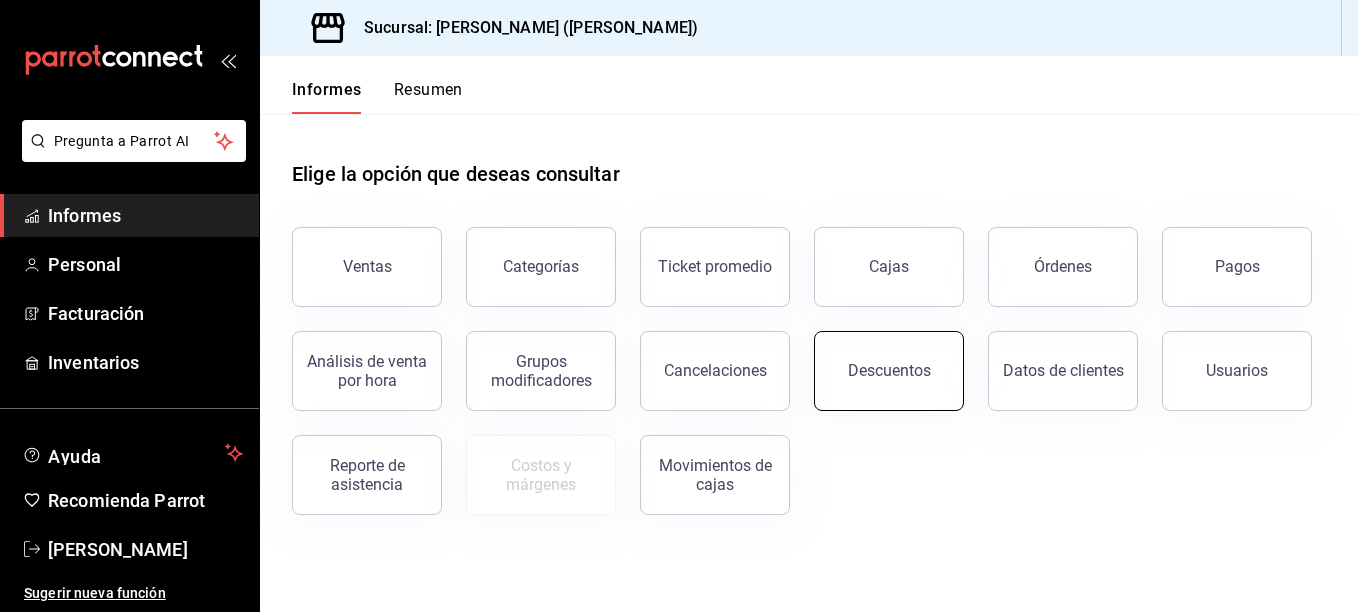 click on "Descuentos" at bounding box center (889, 371) 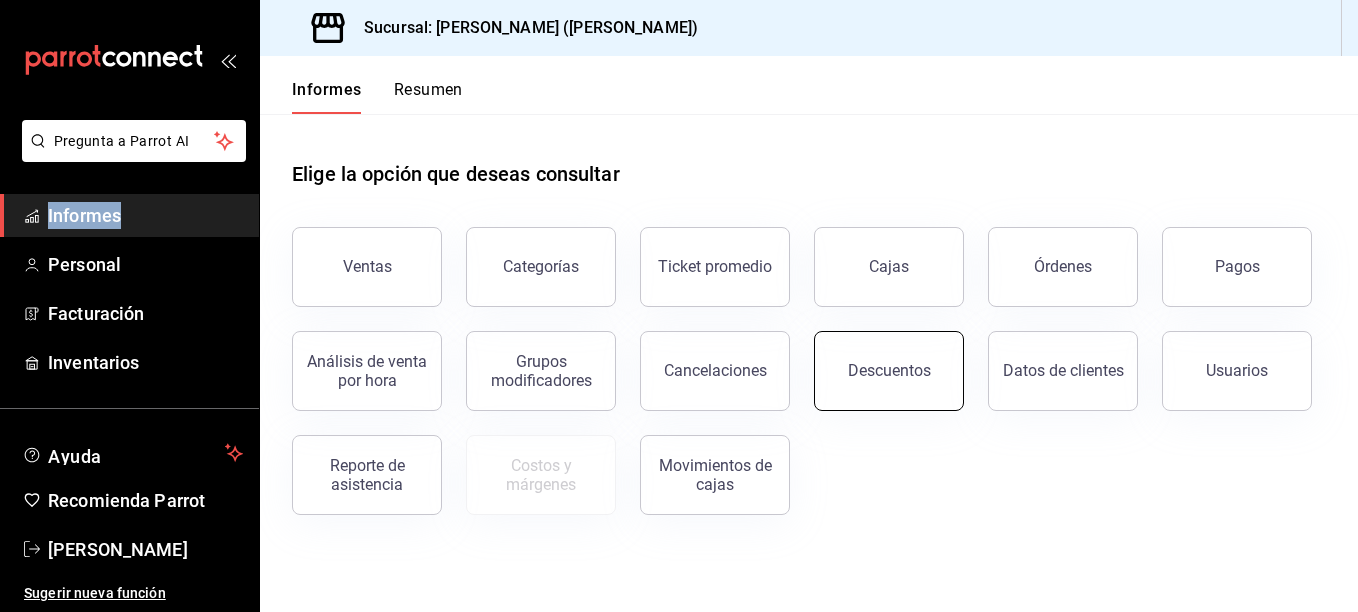 click on "Pregunta a Parrot AI Informes   Personal   Facturación   Inventarios   Ayuda Recomienda Parrot   Erick Felipe   Sugerir nueva función   Sucursal: Sushi Ichikani (Vasconcelos) Informes Resumen Elige la opción que deseas consultar Ventas Categorías Ticket promedio Cajas Órdenes Pagos Análisis de venta por hora Grupos modificadores Cancelaciones Descuentos Datos de clientes Usuarios Reporte de asistencia Costos y márgenes Movimientos de cajas Pregunta a Parrot AI Informes   Personal   Facturación   Inventarios   Ayuda Recomienda Parrot   Erick Felipe   Sugerir nueva función   Visitar centro de ayuda (81) 2046 6363 soporte@parrotsoftware.io Visitar centro de ayuda (81) 2046 6363 soporte@parrotsoftware.io" at bounding box center [679, 306] 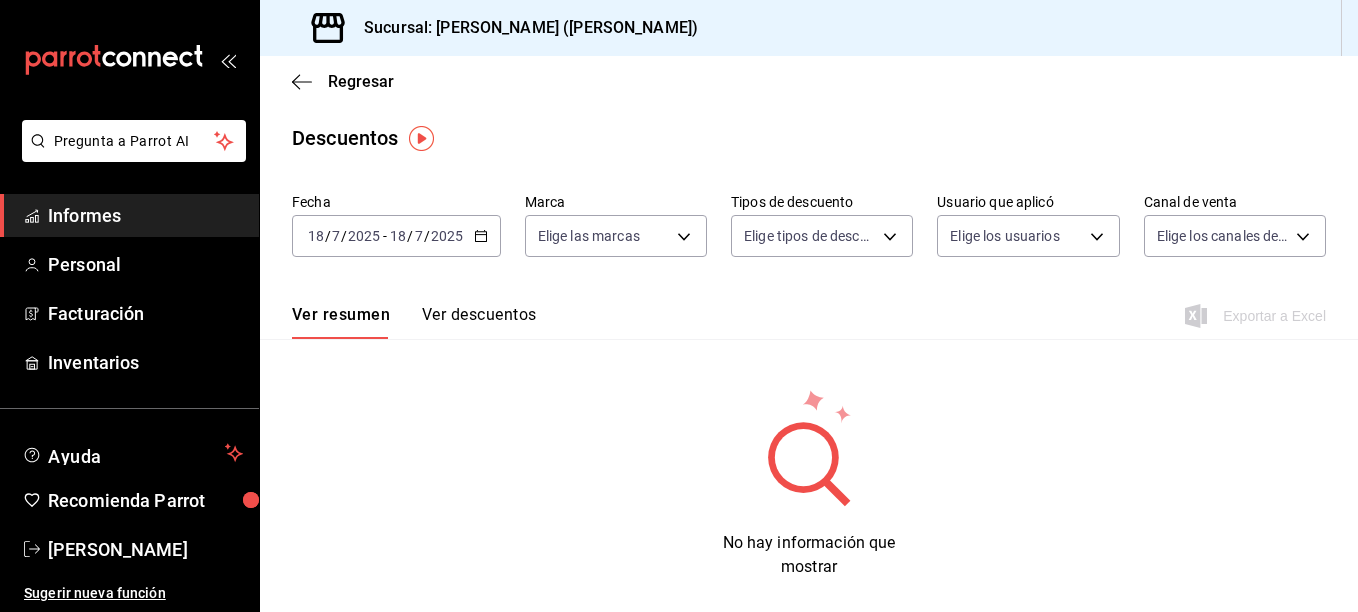 click on "7" at bounding box center [419, 236] 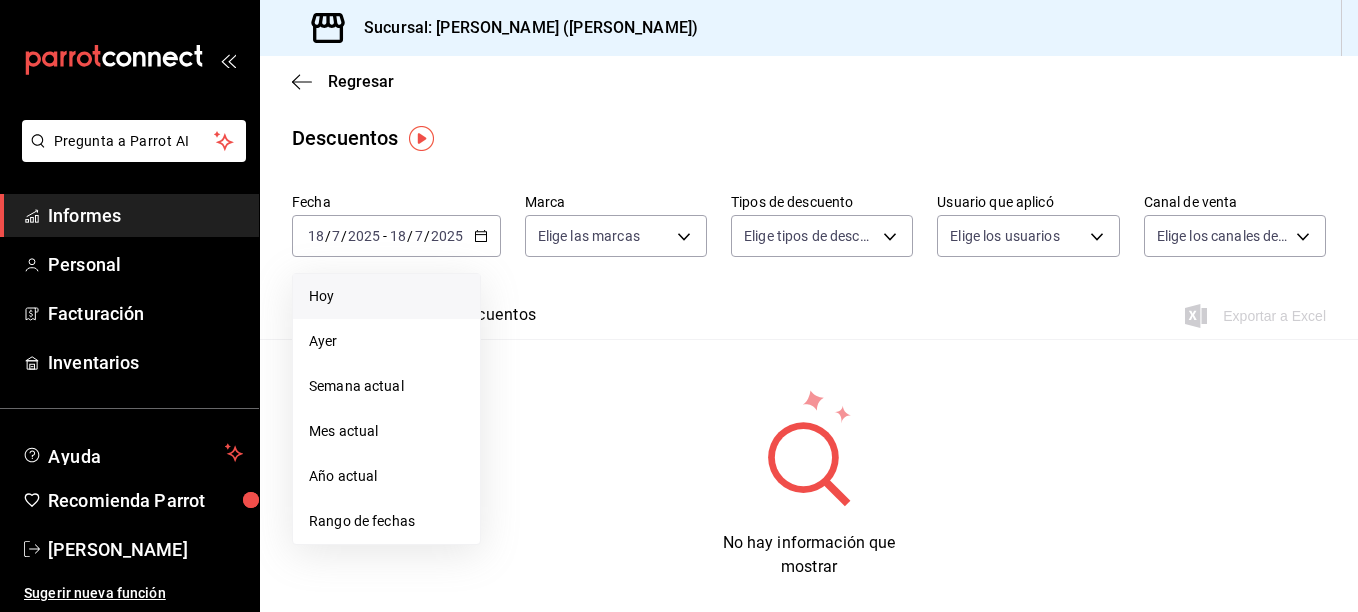 click on "Hoy" at bounding box center (386, 296) 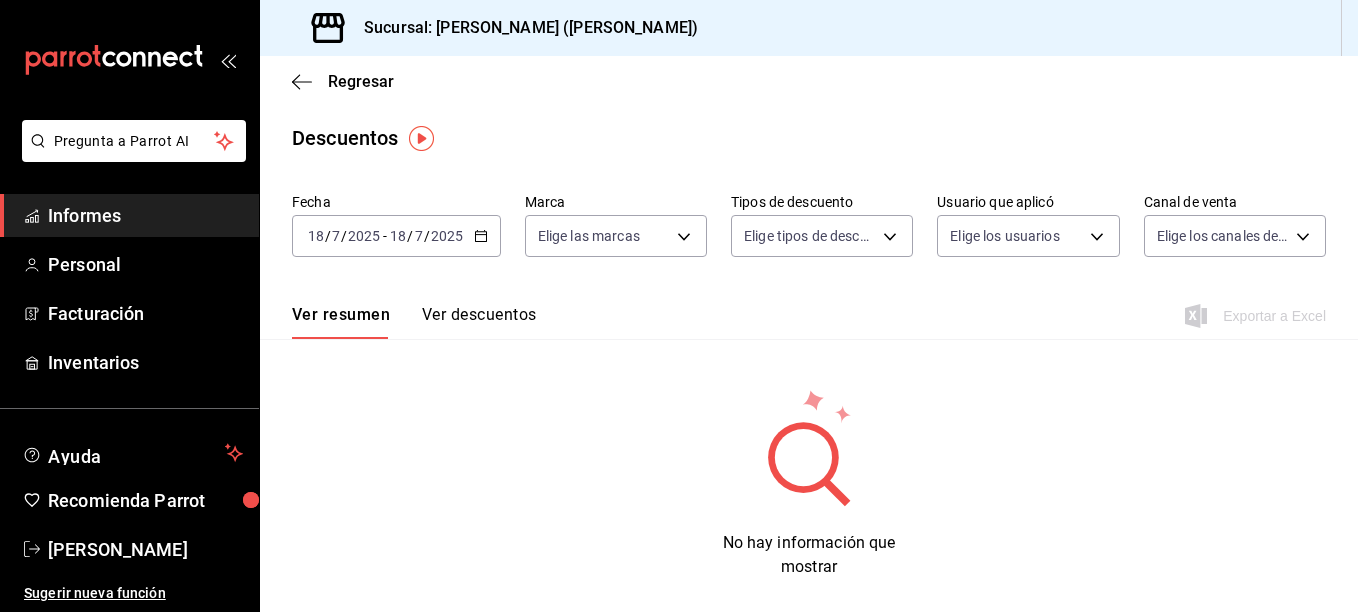 click on "2025" at bounding box center [364, 236] 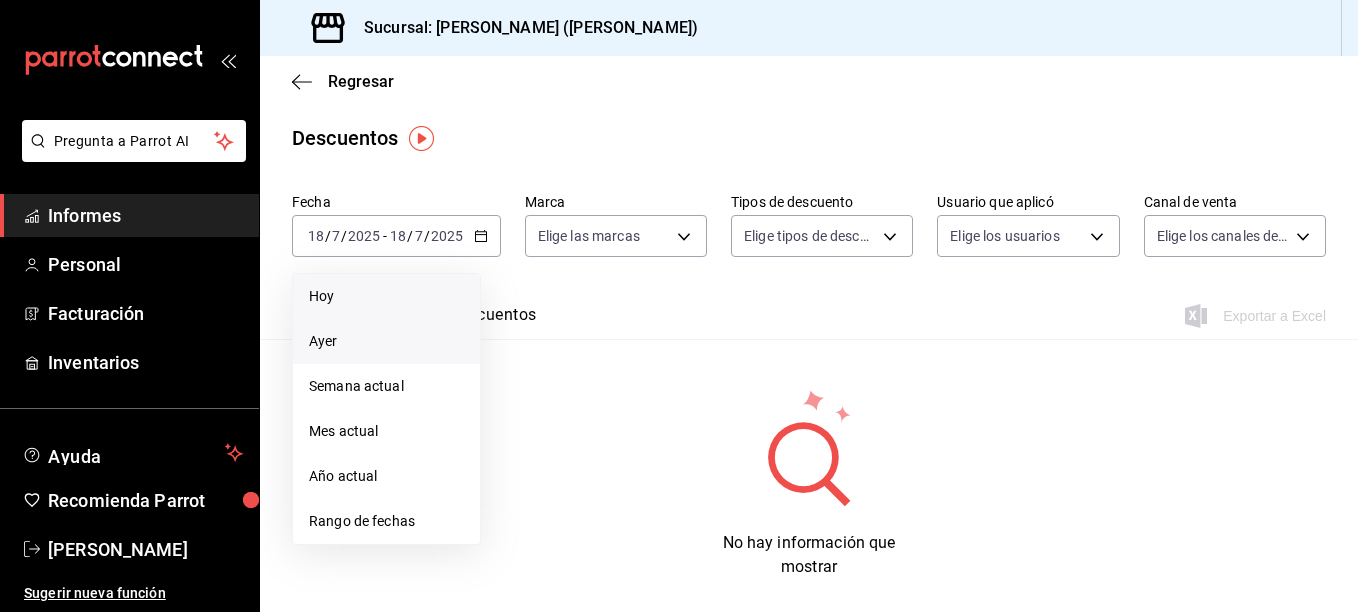 click on "Ayer" at bounding box center (386, 341) 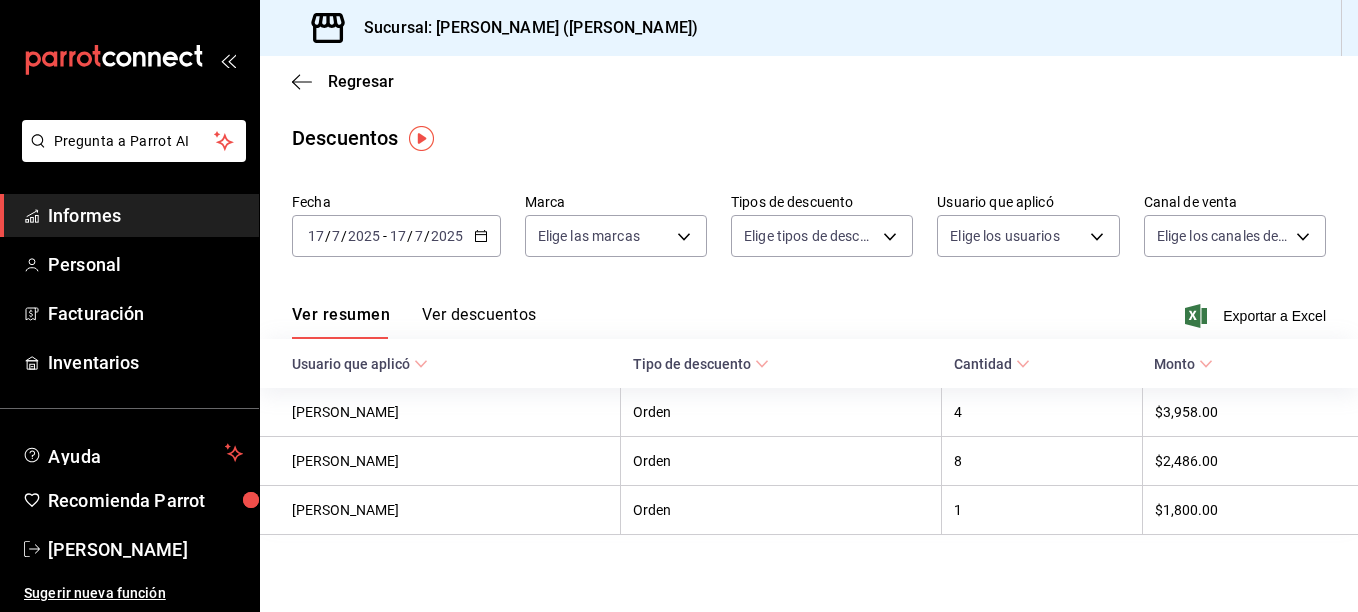 click on "Ver resumen Ver descuentos Exportar a Excel" at bounding box center (809, 310) 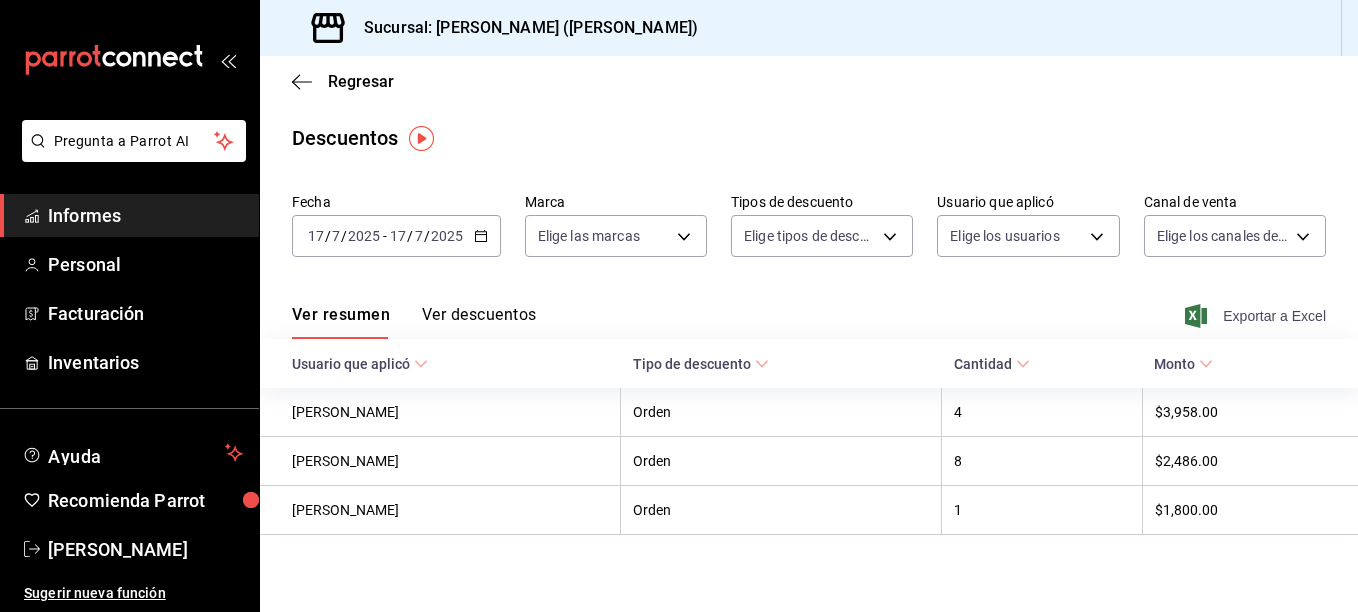 click on "Exportar a Excel" at bounding box center [1257, 316] 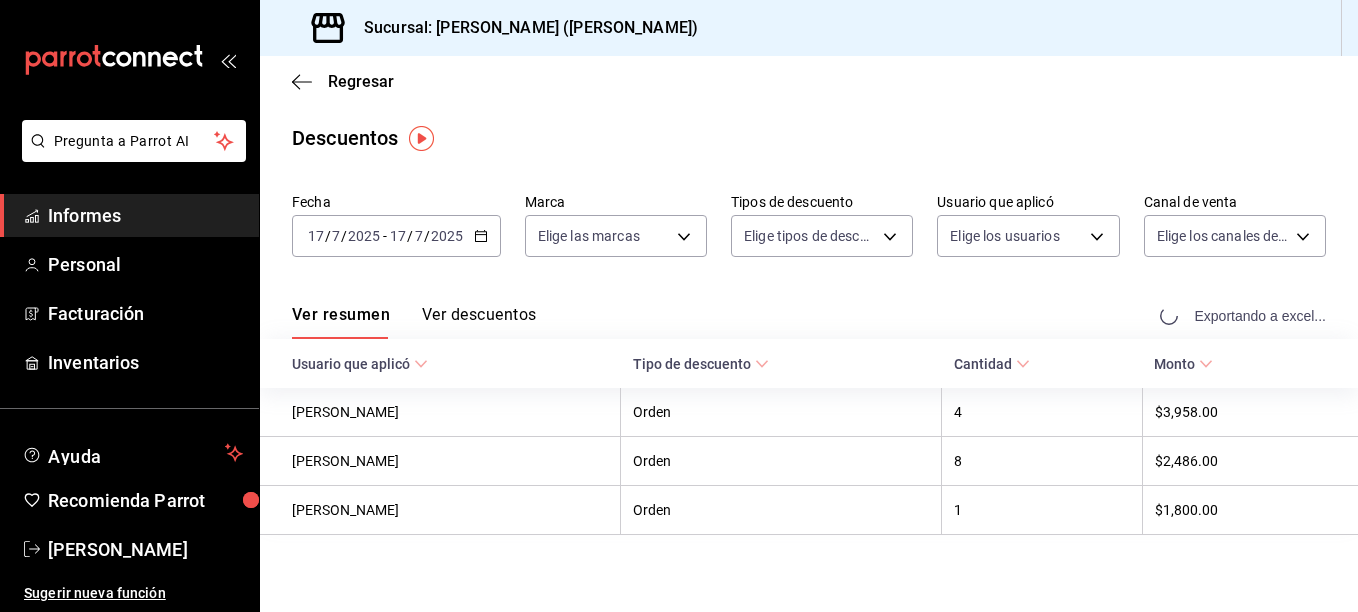 click on "Exportando a excel..." at bounding box center [1245, 316] 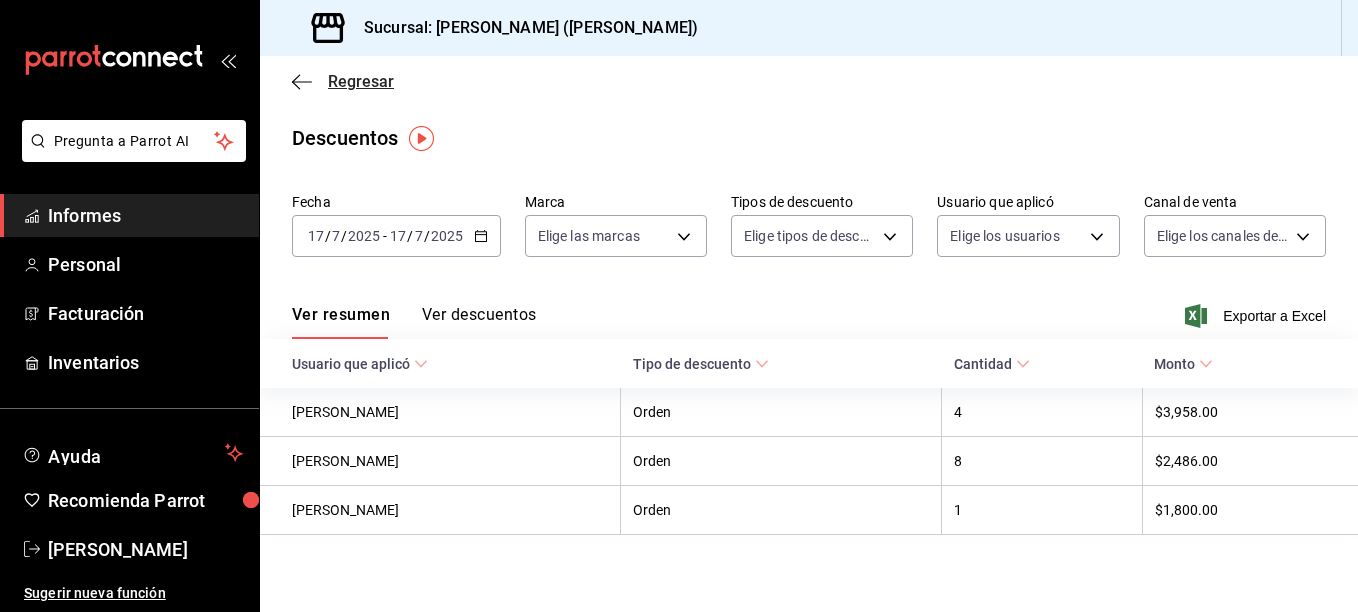click on "Regresar" at bounding box center (343, 81) 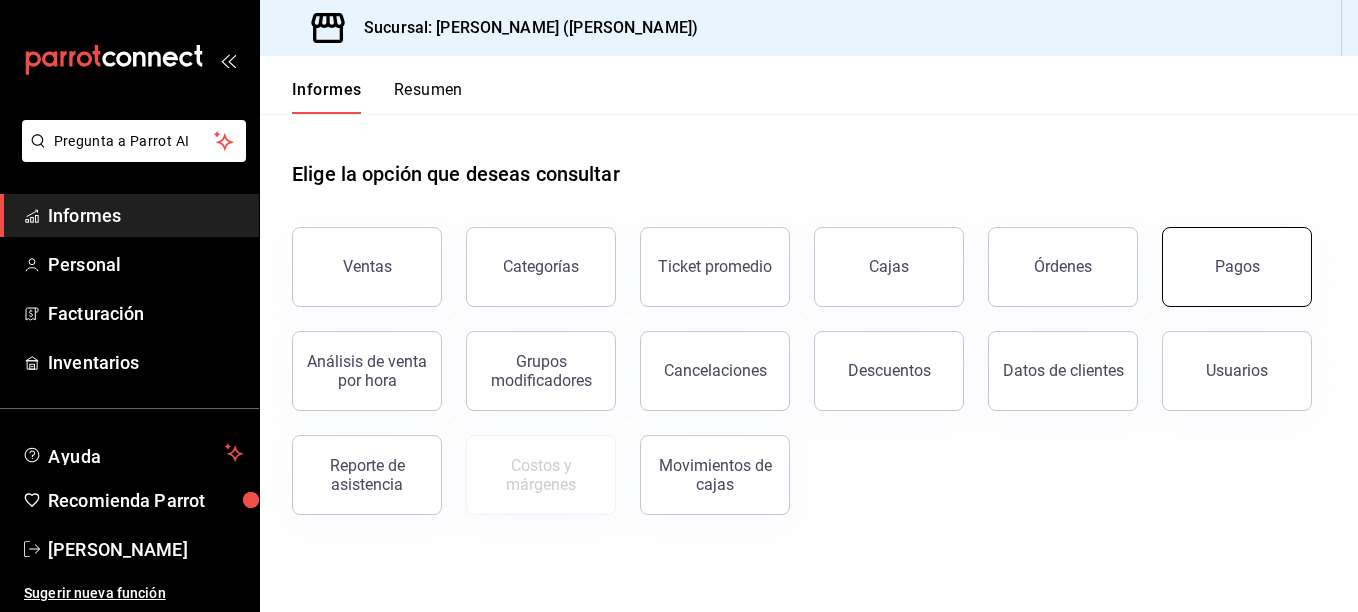 click on "Pagos" at bounding box center [1225, 255] 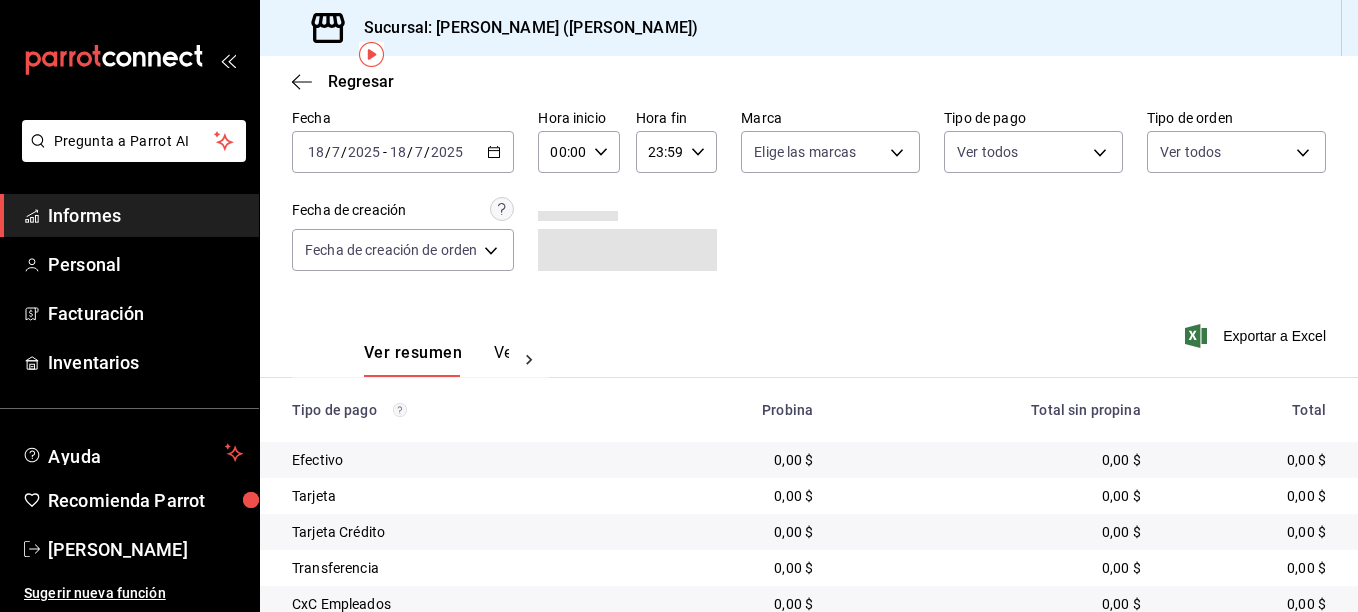 scroll, scrollTop: 83, scrollLeft: 0, axis: vertical 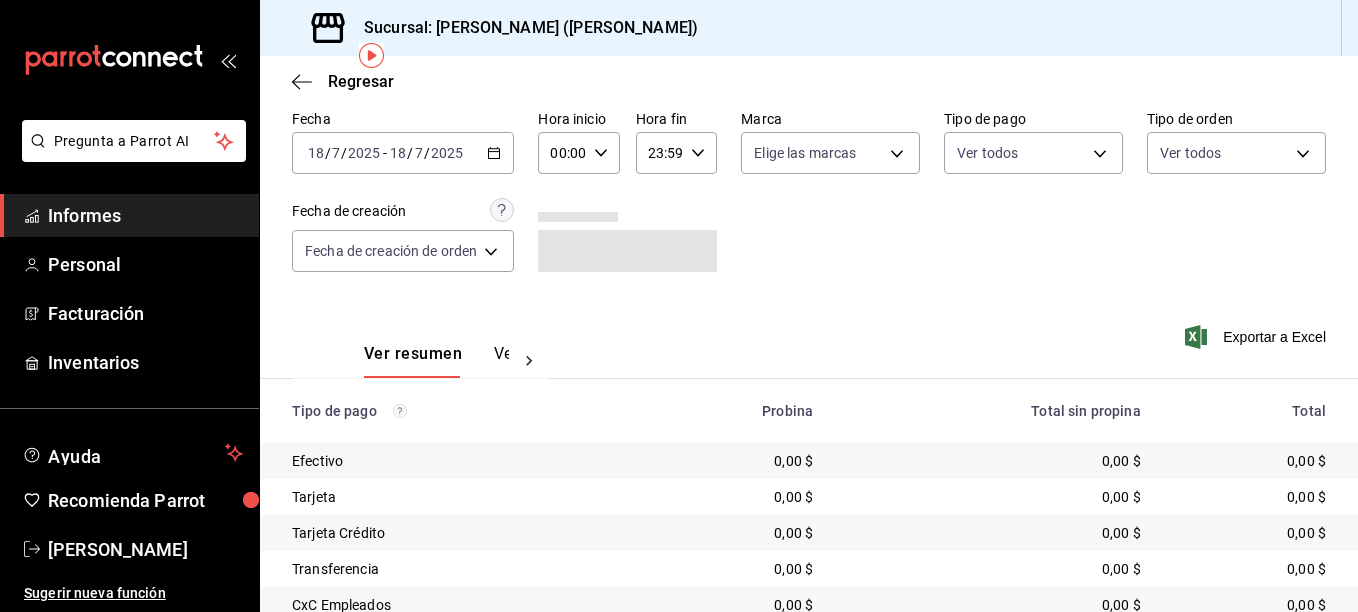click on "7" at bounding box center (419, 153) 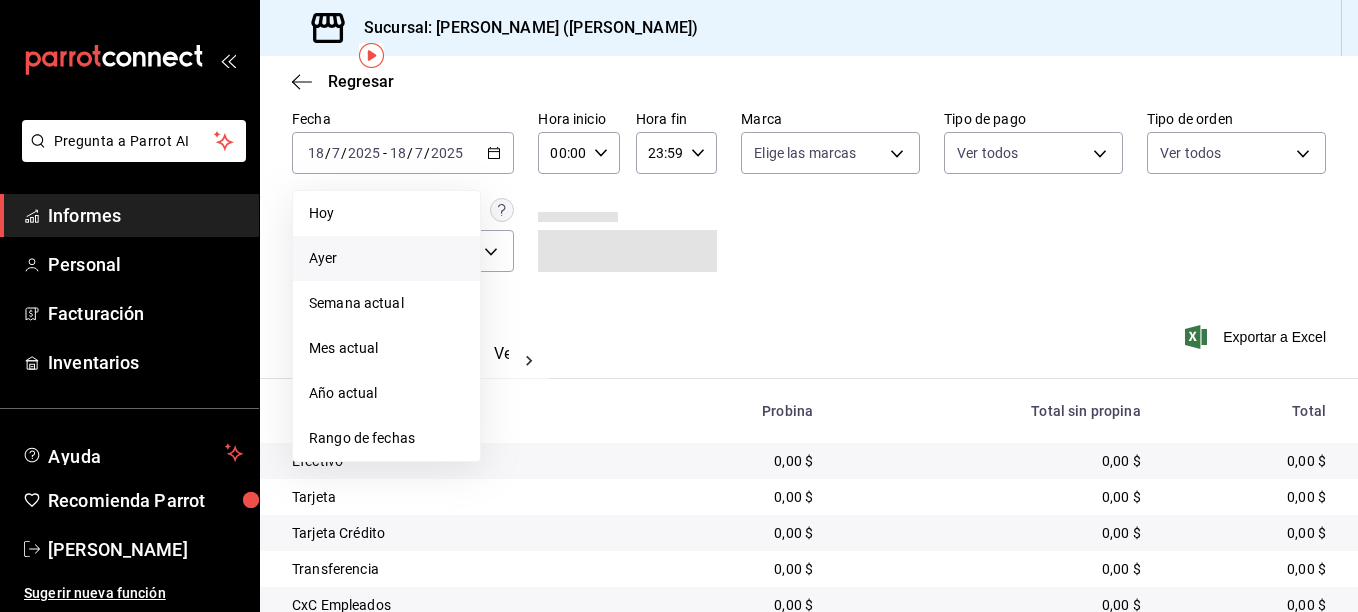 click on "Ayer" at bounding box center [386, 258] 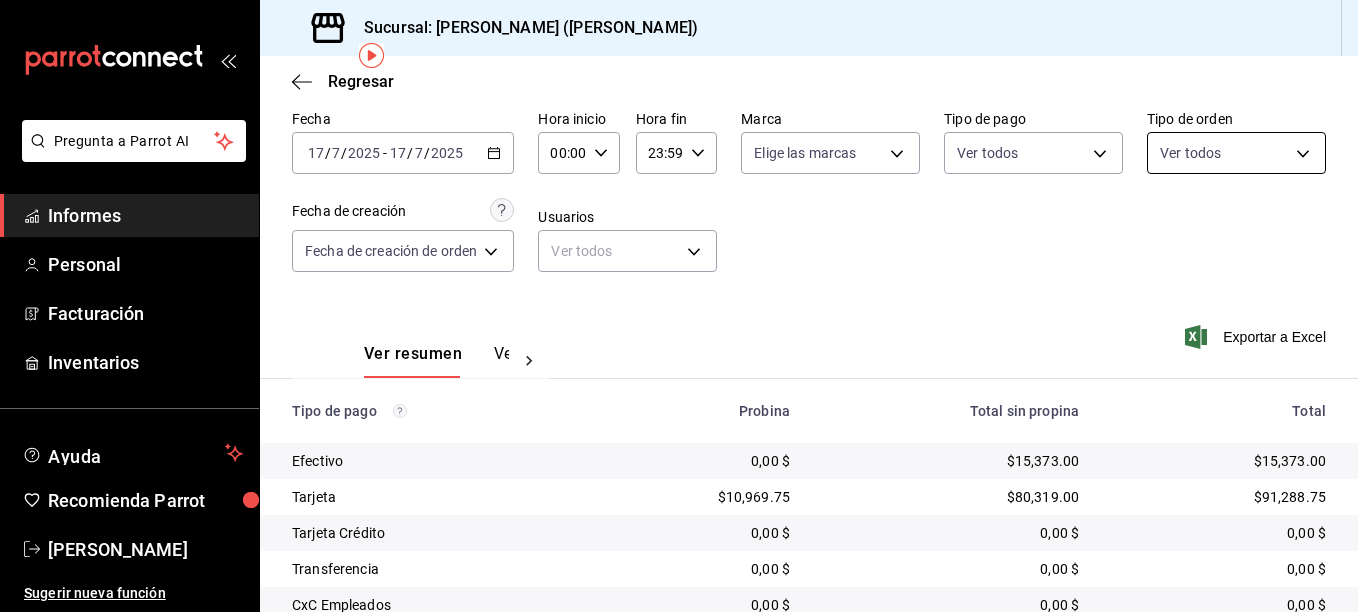 click on "Pregunta a Parrot AI Informes   Personal   Facturación   Inventarios   Ayuda Recomienda Parrot   Erick Felipe   Sugerir nueva función   Sucursal: Sushi Ichikani (Vasconcelos) Regresar Pagos Fecha 2025-07-17 17 / 7 / 2025 - 2025-07-17 17 / 7 / 2025 Hora inicio 00:00 Hora inicio Hora fin 23:59 Hora fin Marca Elige las marcas Tipo de pago Ver todos Tipo de orden Ver todos Fecha de creación   Fecha de creación de orden ORDER Usuarios Ver todos null Ver resumen Ver pagos Exportar a Excel Tipo de pago   Probina Total sin propina Total Efectivo 0,00 $ $15,373.00 $15,373.00 Tarjeta $10,969.75 $80,319.00 $91,288.75 Tarjeta Crédito 0,00 $ 0,00 $ 0,00 $ Transferencia 0,00 $ 0,00 $ 0,00 $ CxC Empleados 0,00 $ 0,00 $ 0,00 $ CxC Clientes 0,00 $ 0,00 $ 0,00 $ Rappi 0,00 $ $7,920.00 $7,920.00 Uber (en inglés) 0,00 $ 0,00 $ 0,00 $ Total $10,969.75 $103,612.00 $114,581.75 Pregunta a Parrot AI Informes   Personal   Facturación   Inventarios   Ayuda Recomienda Parrot   Erick Felipe   Sugerir nueva función   Ir a video" at bounding box center [679, 306] 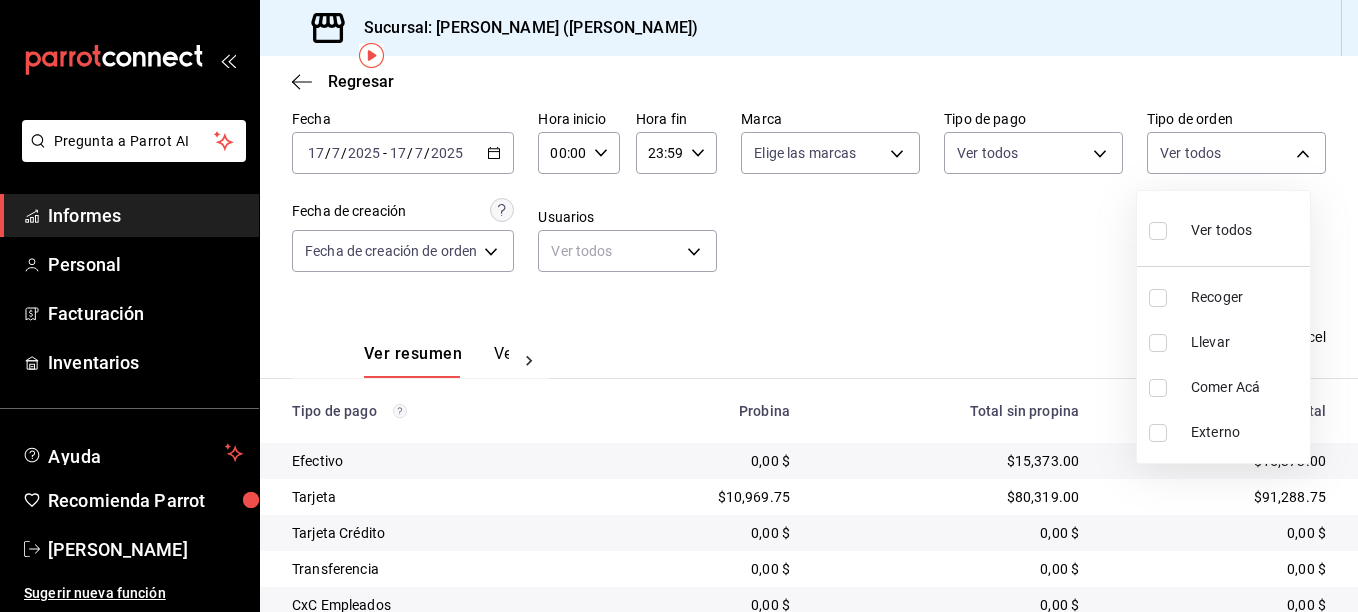click on "Recoger" at bounding box center [1246, 297] 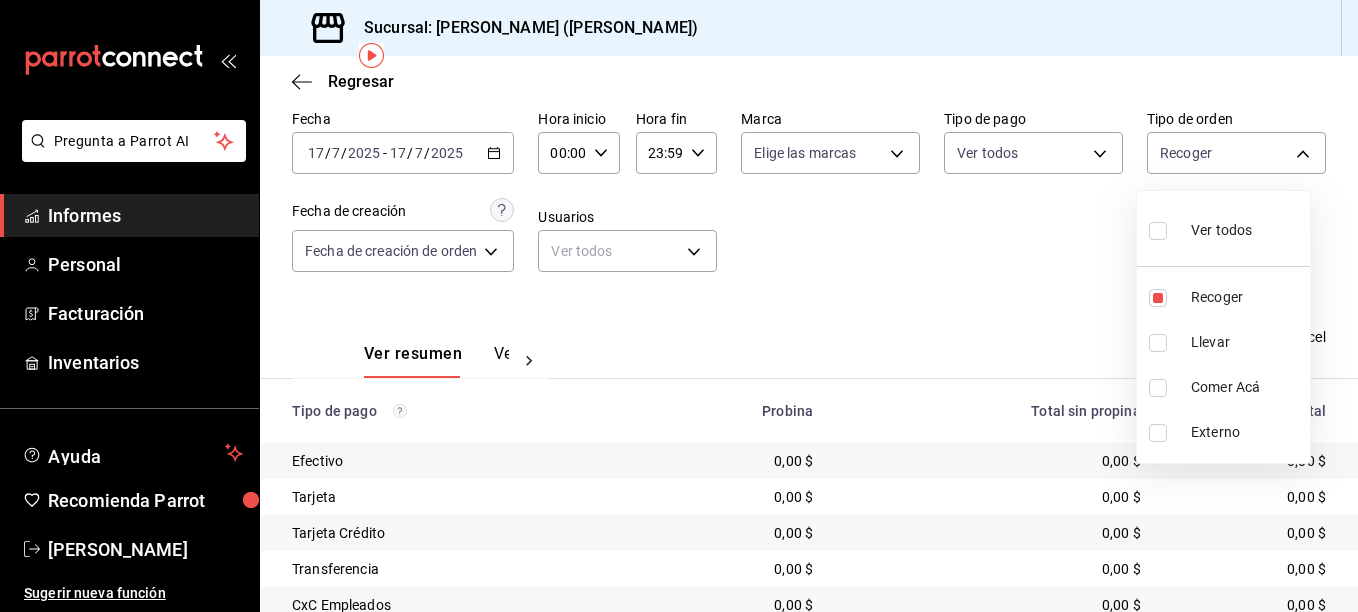 click on "Llevar" at bounding box center (1246, 342) 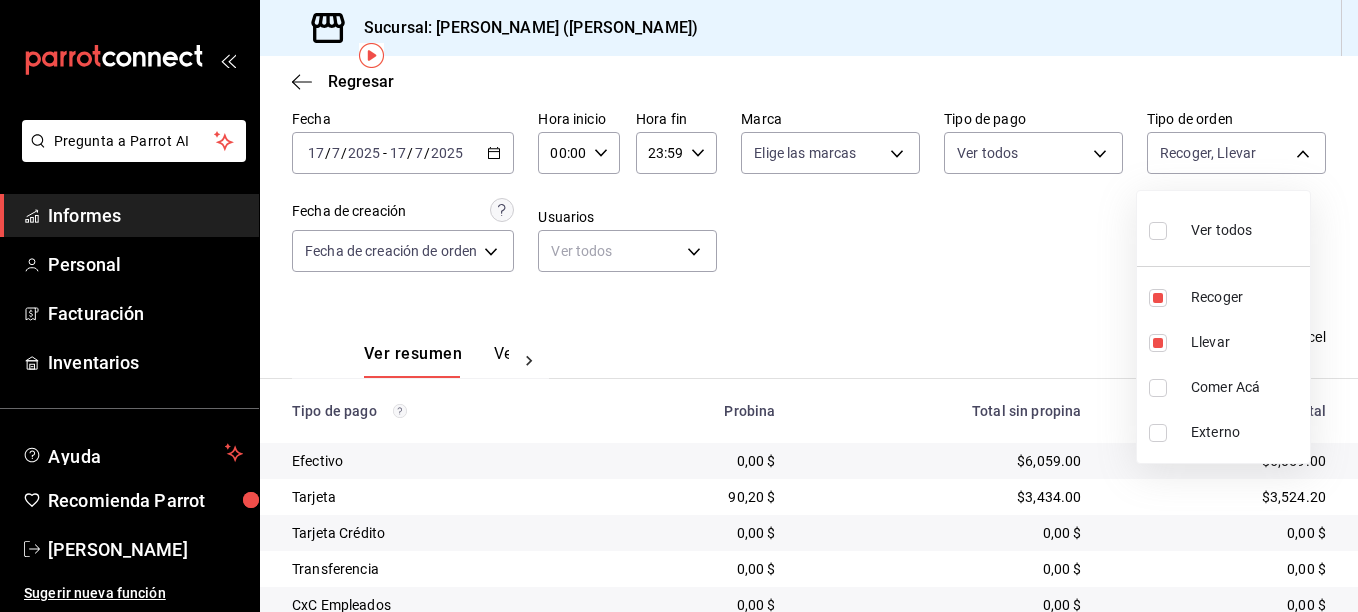 click at bounding box center [679, 306] 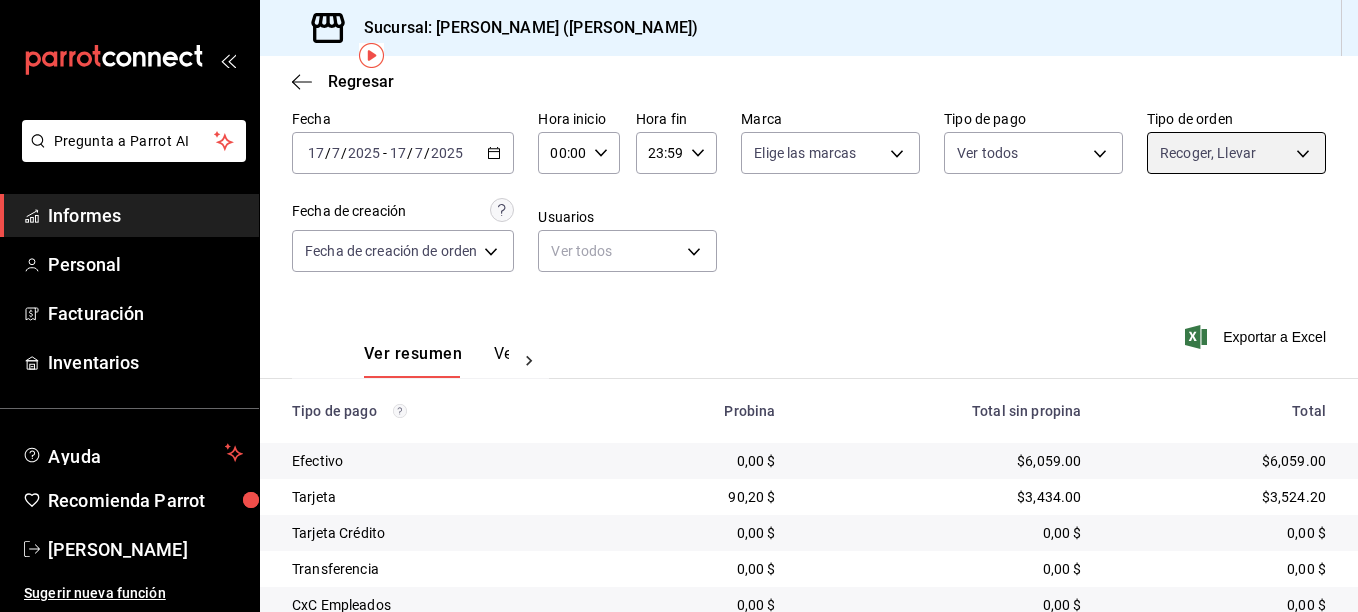 scroll, scrollTop: 271, scrollLeft: 0, axis: vertical 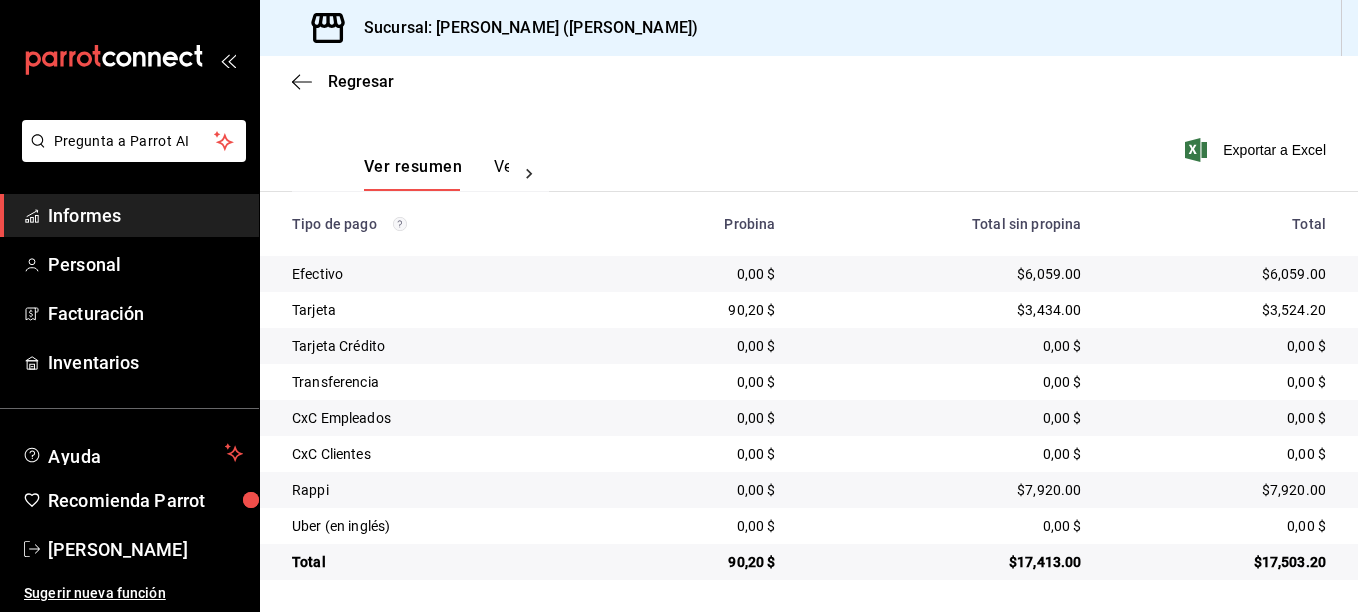 click on "Probina" at bounding box center (702, 224) 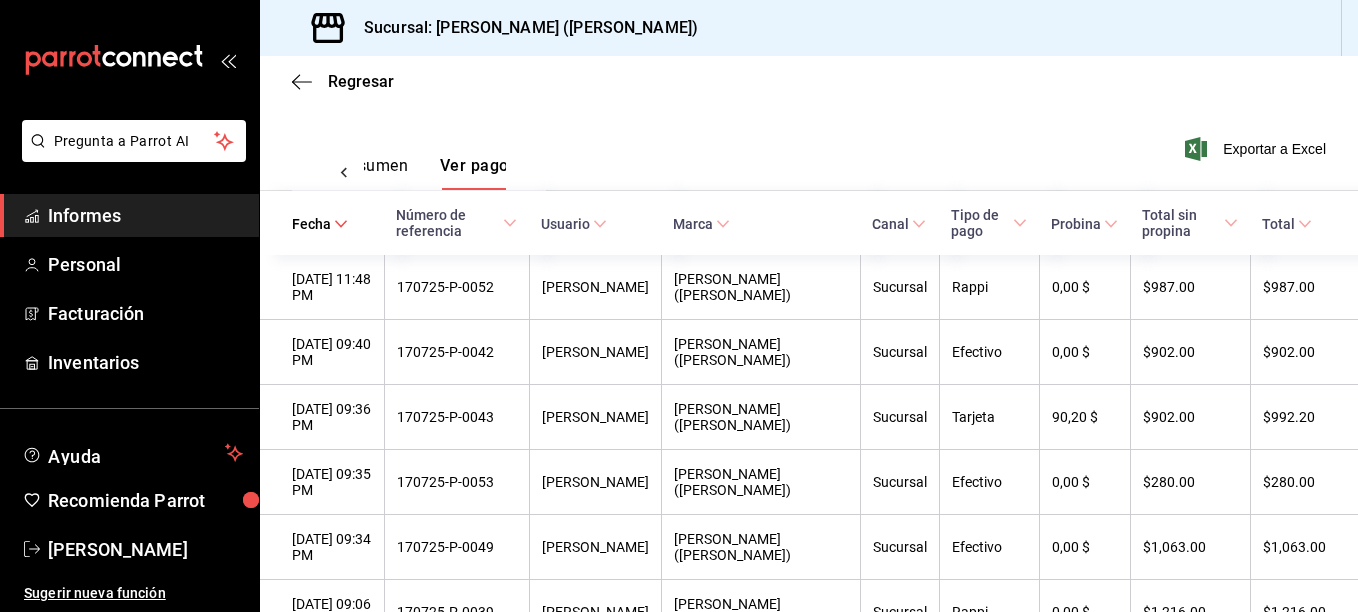 scroll, scrollTop: 0, scrollLeft: 59, axis: horizontal 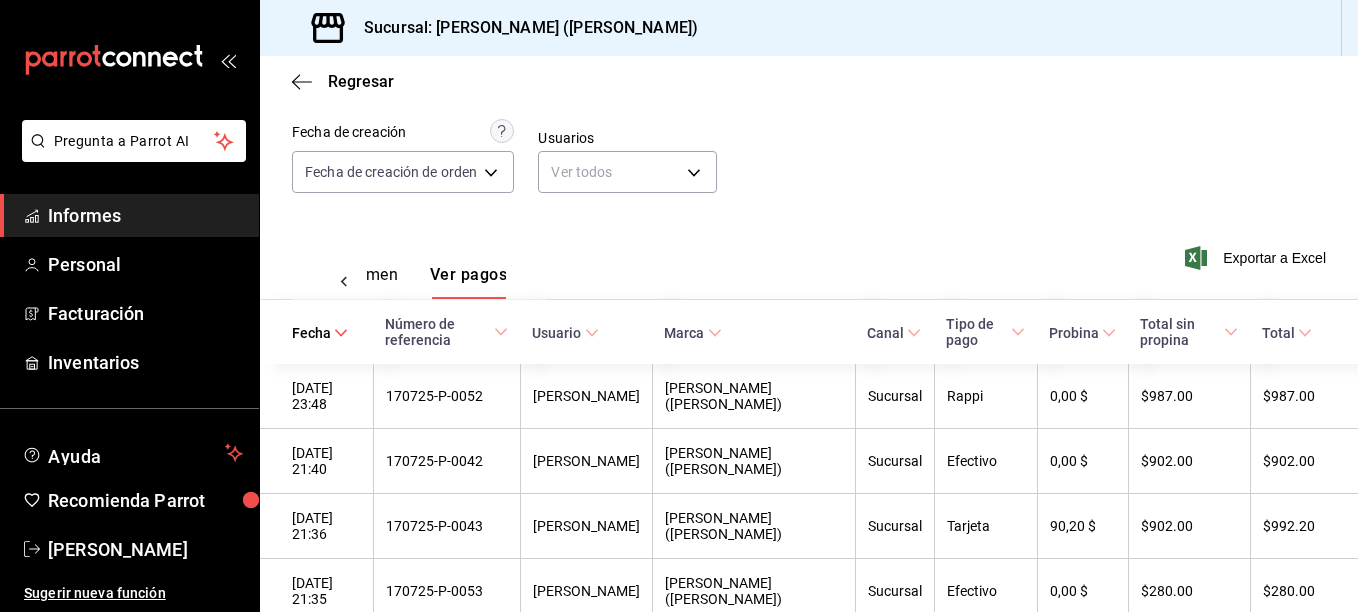 click on "Ver resumen" at bounding box center [351, 275] 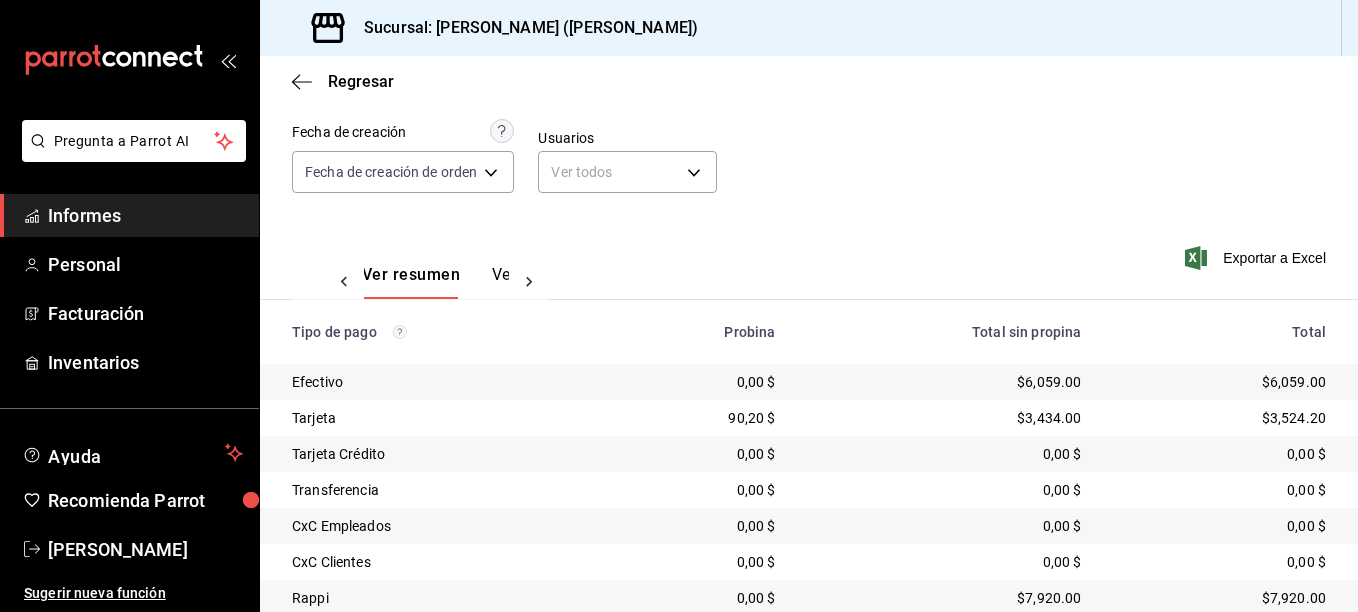 scroll, scrollTop: 0, scrollLeft: 0, axis: both 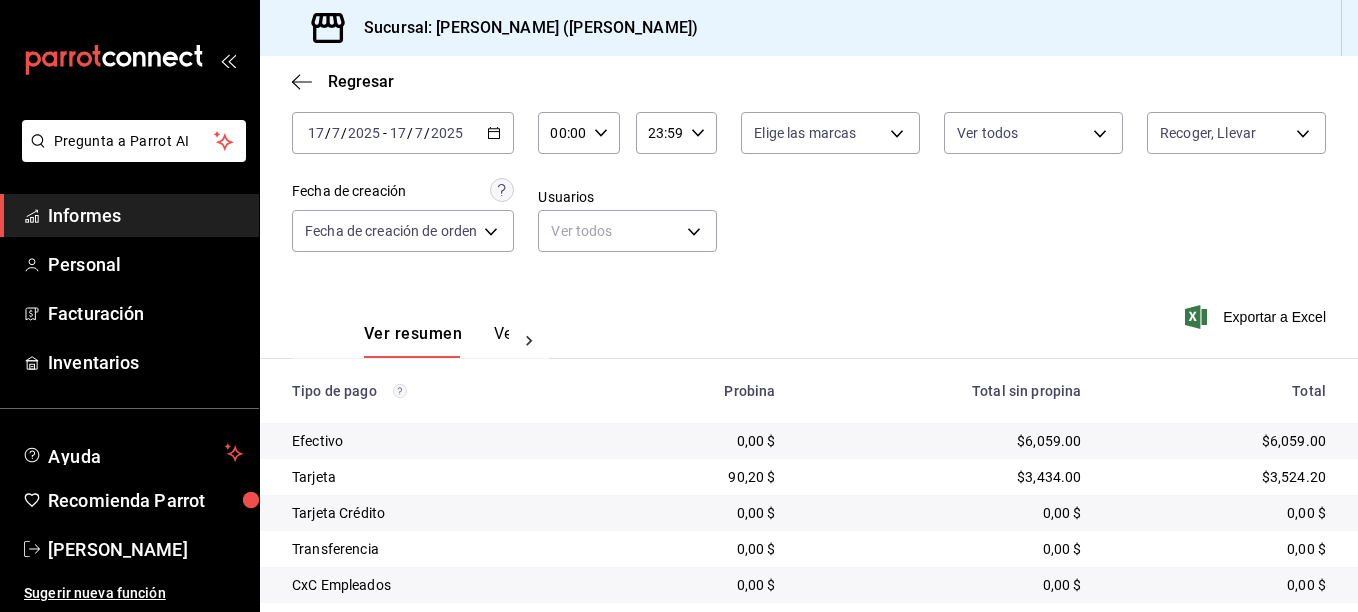 click 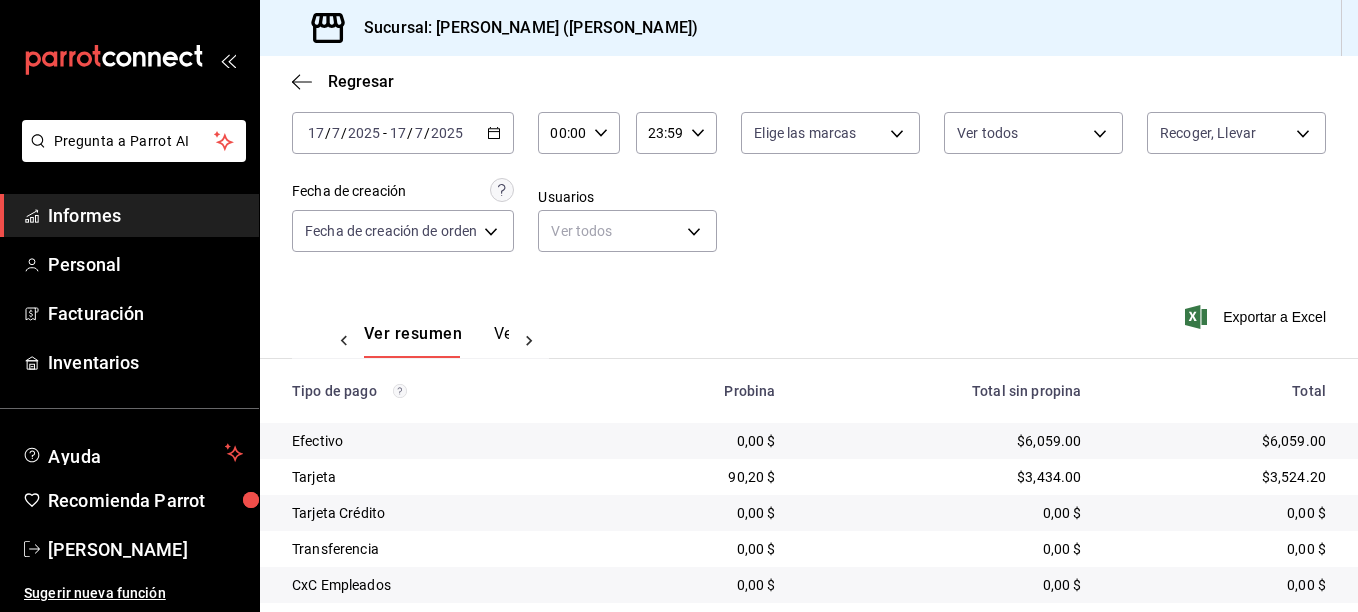 scroll, scrollTop: 0, scrollLeft: 60, axis: horizontal 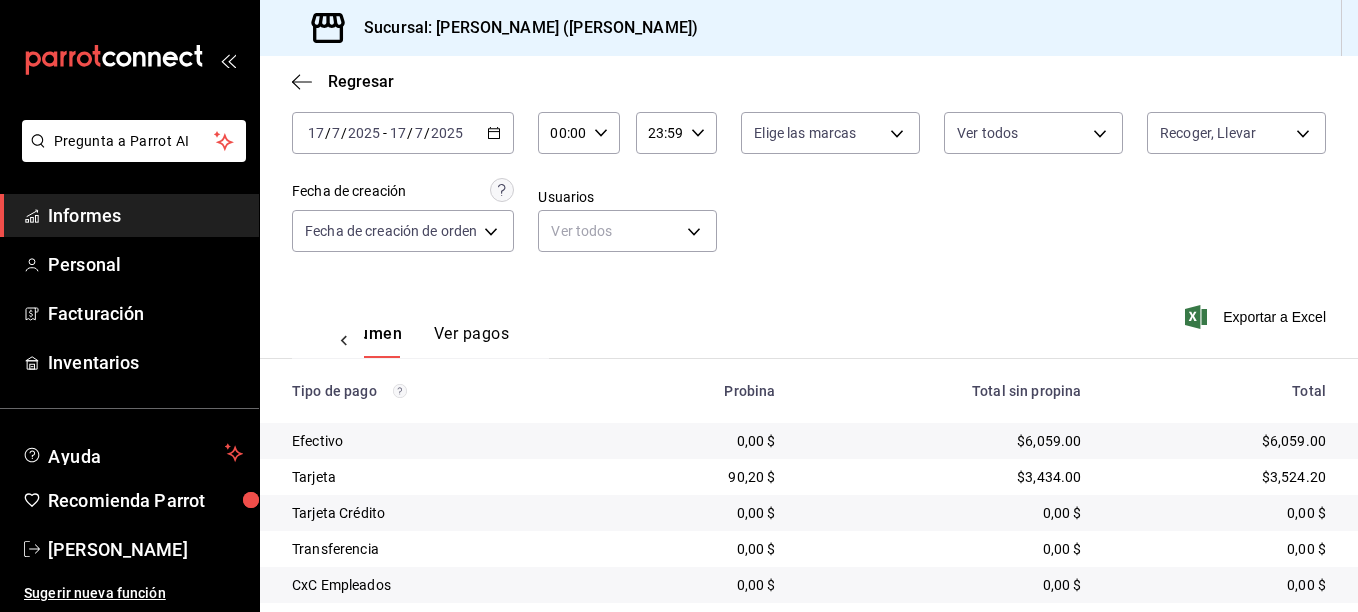 click on "Ver pagos" at bounding box center (471, 341) 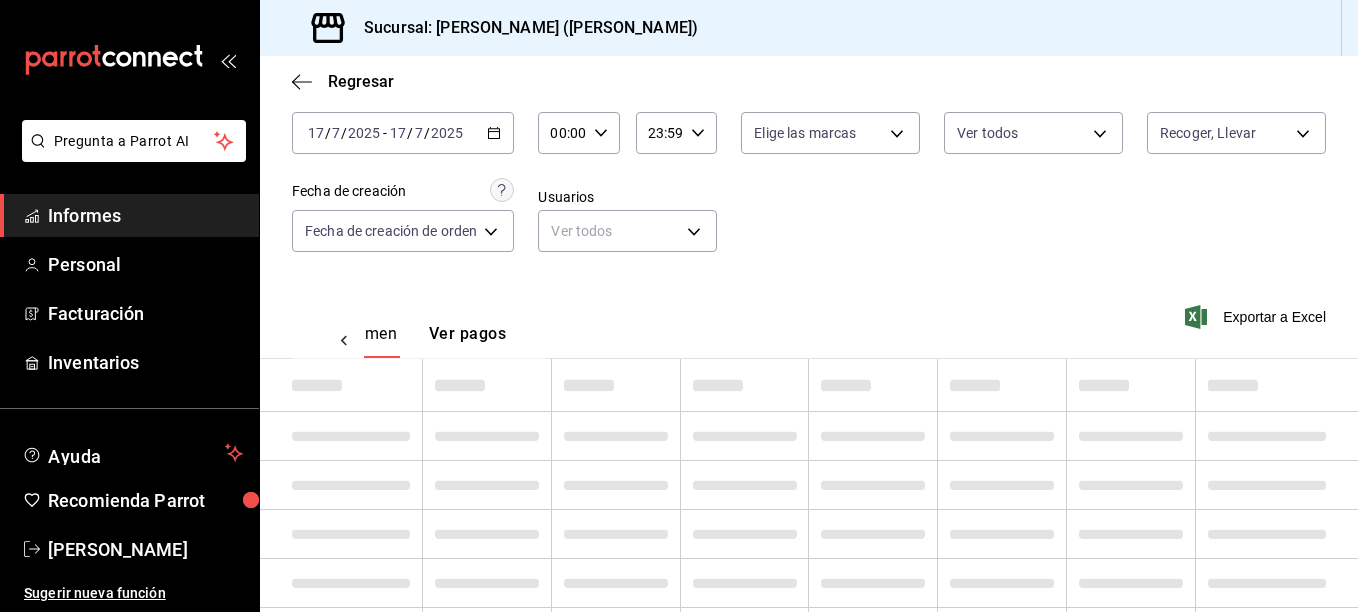 scroll, scrollTop: 0, scrollLeft: 59, axis: horizontal 